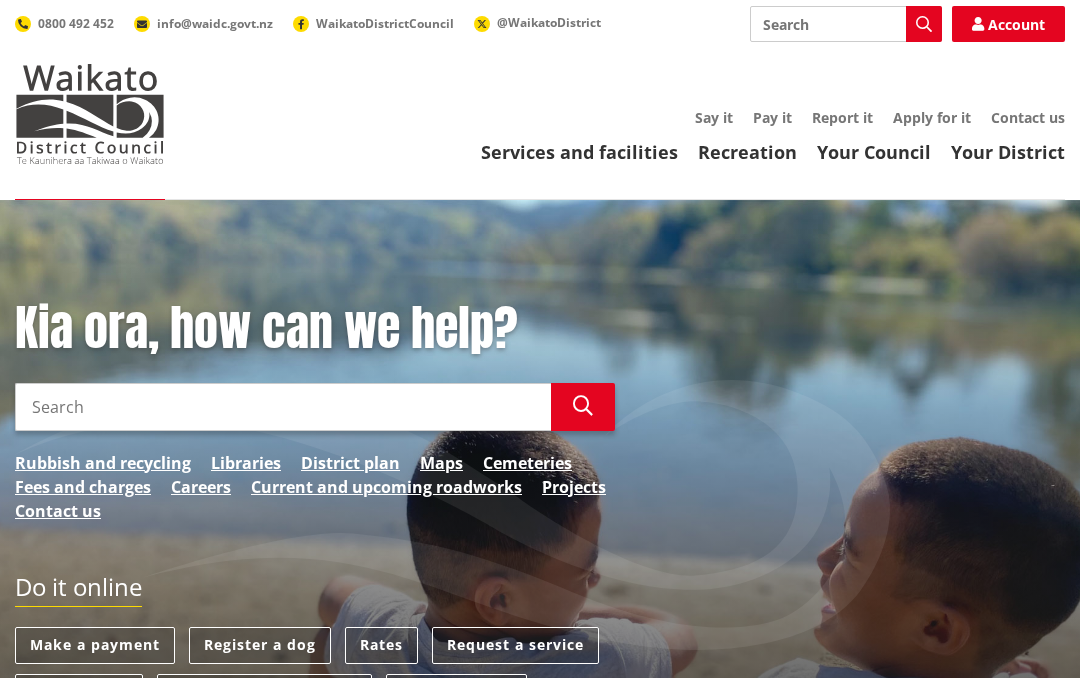 scroll, scrollTop: 0, scrollLeft: 0, axis: both 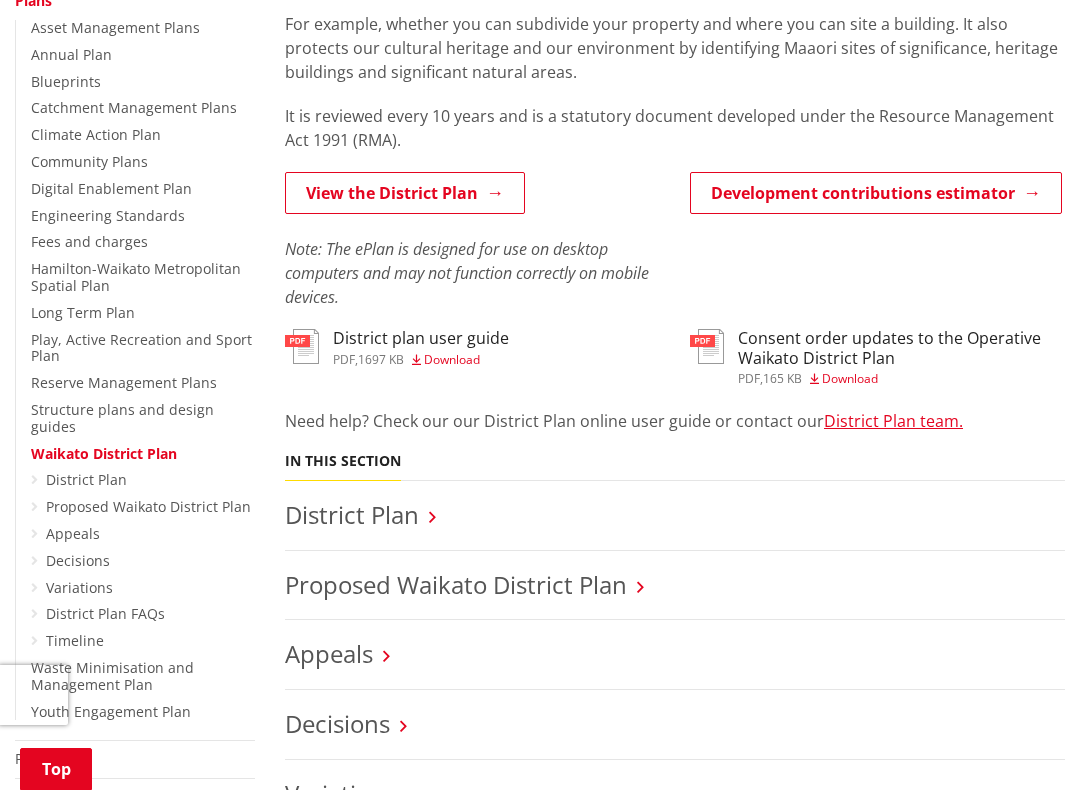 click on "District Plan" at bounding box center (86, 479) 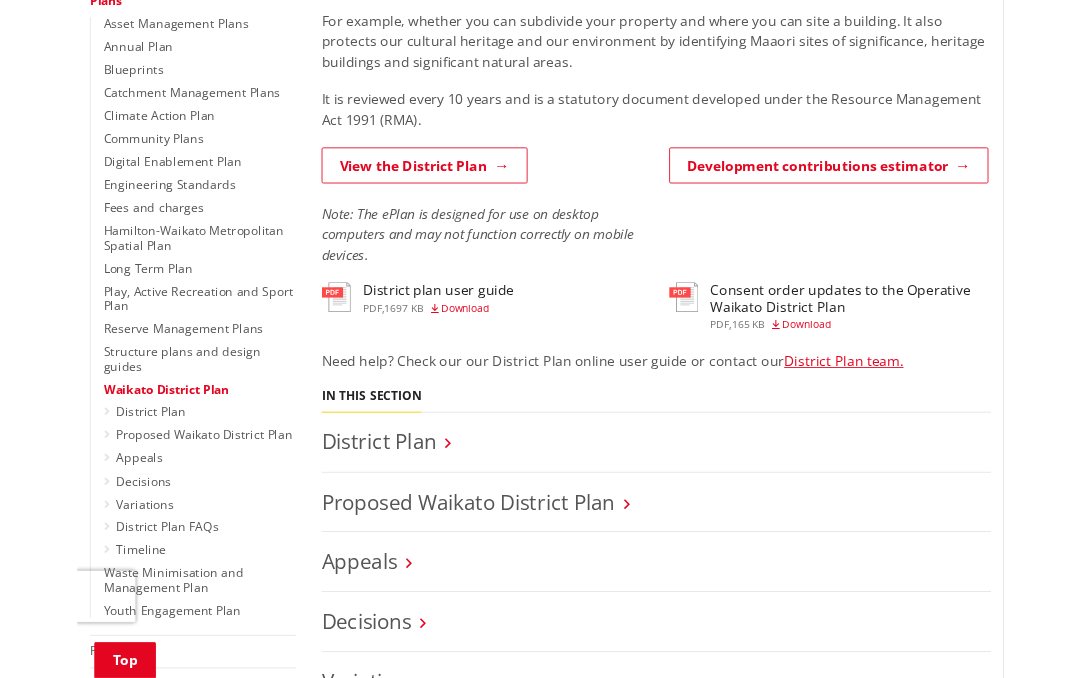 scroll, scrollTop: 516, scrollLeft: 0, axis: vertical 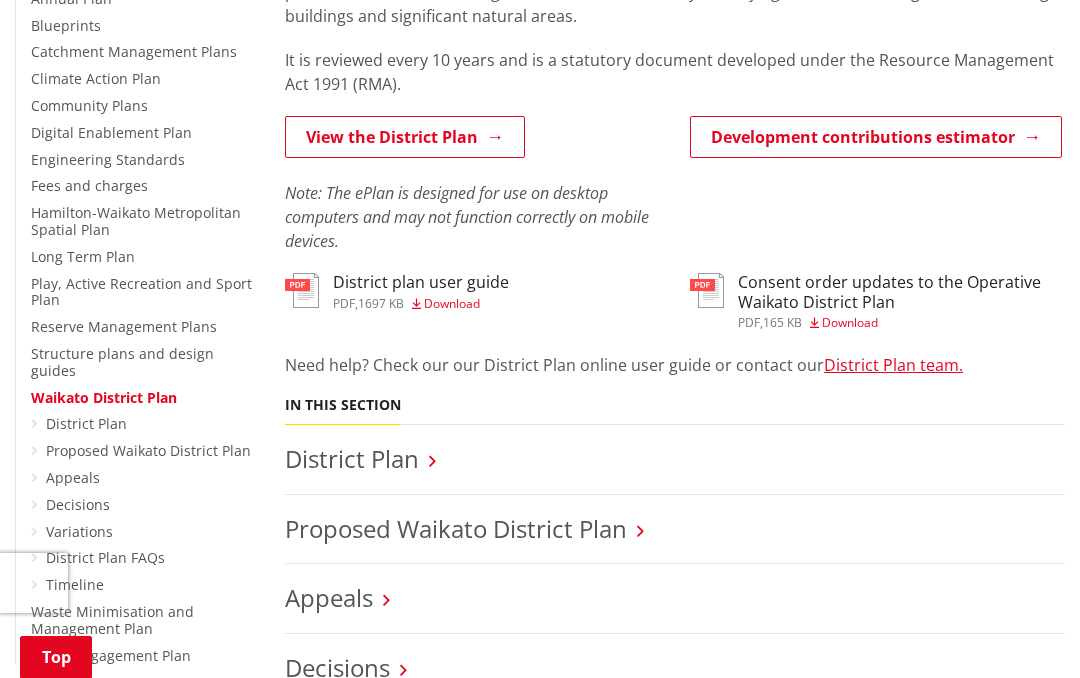 click on "Proposed Waikato District Plan" at bounding box center (148, 450) 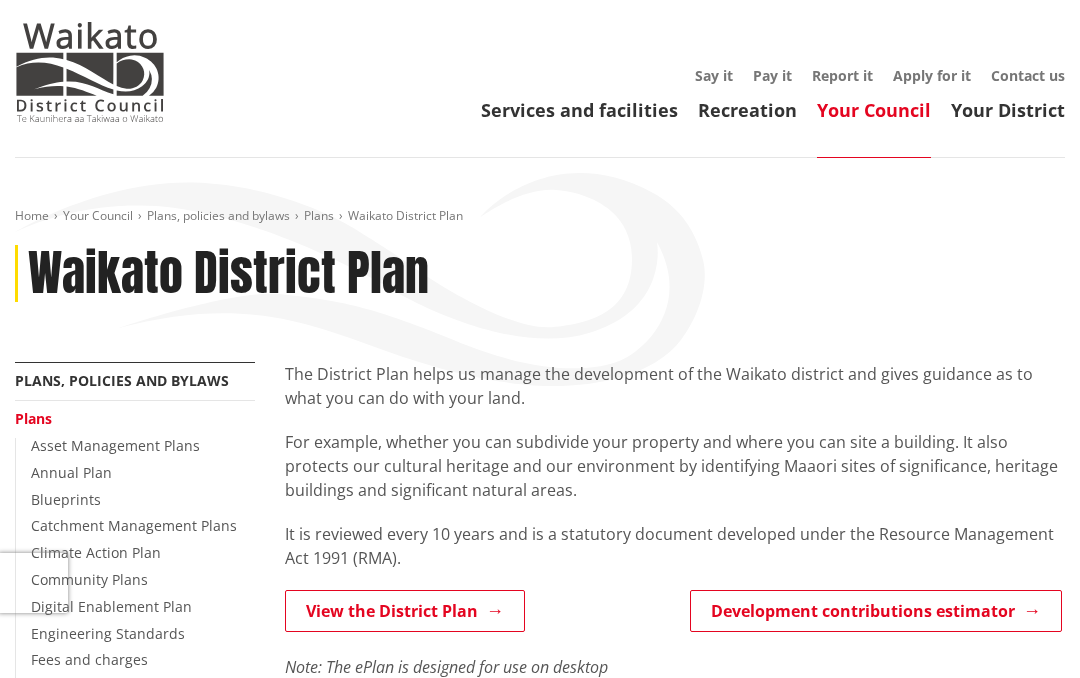 scroll, scrollTop: 0, scrollLeft: 0, axis: both 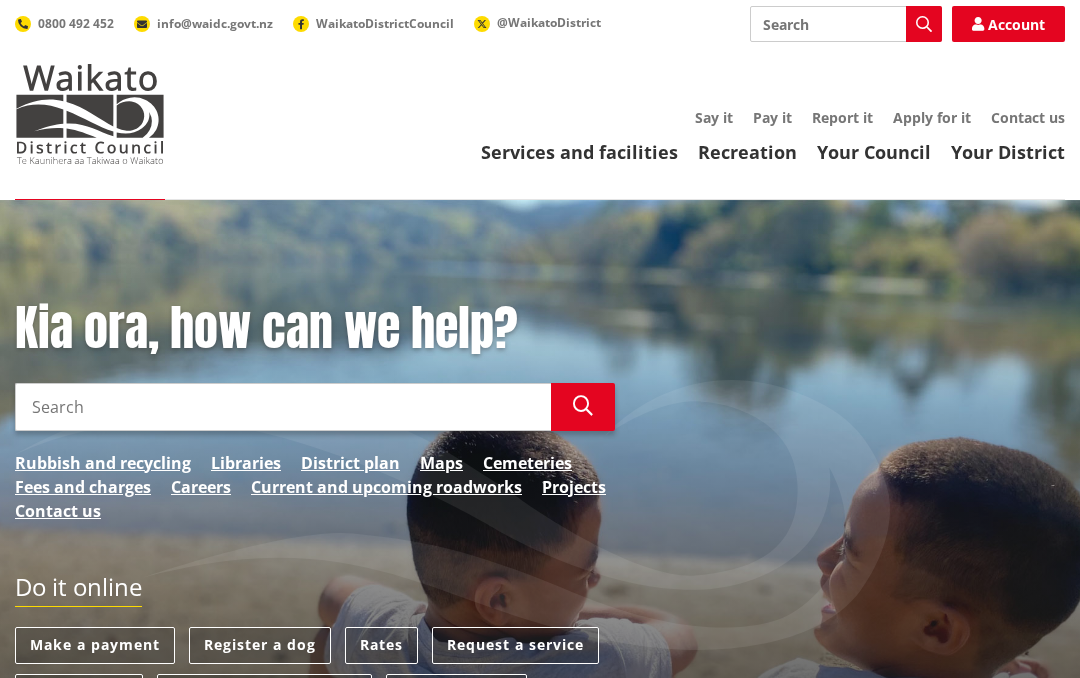 click on "District plan" at bounding box center (350, 463) 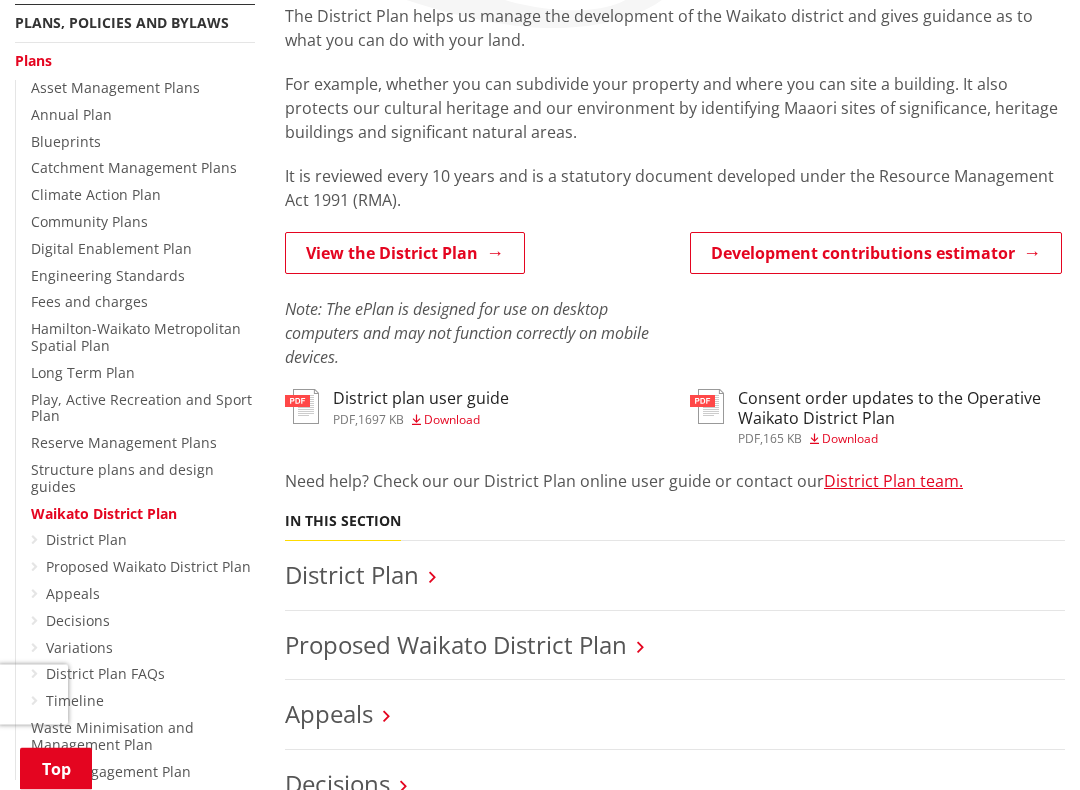 scroll, scrollTop: 405, scrollLeft: 0, axis: vertical 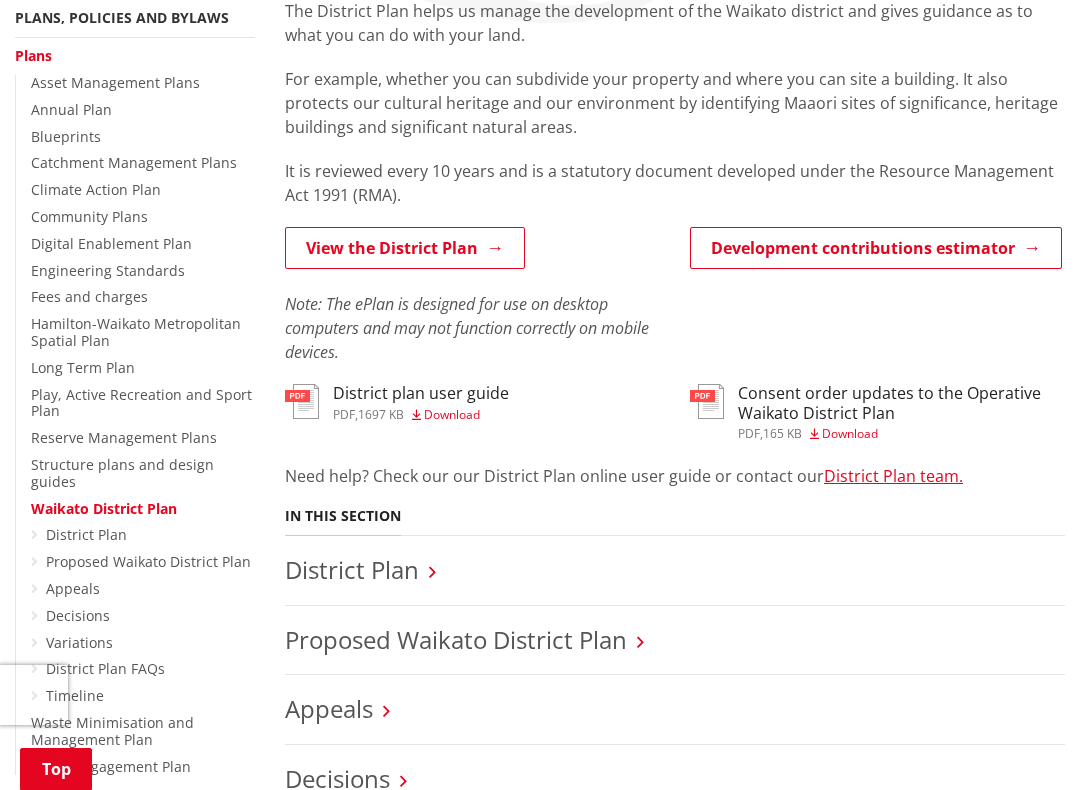 click on "Proposed Waikato District Plan" at bounding box center (148, 561) 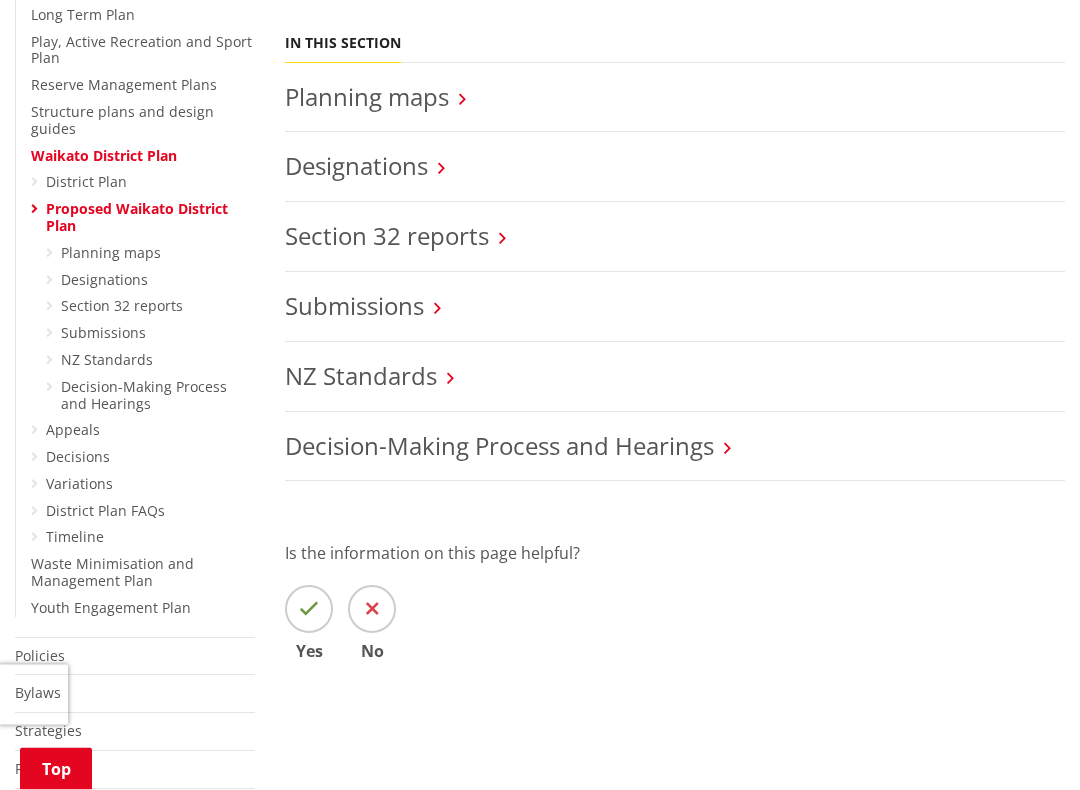 scroll, scrollTop: 758, scrollLeft: 0, axis: vertical 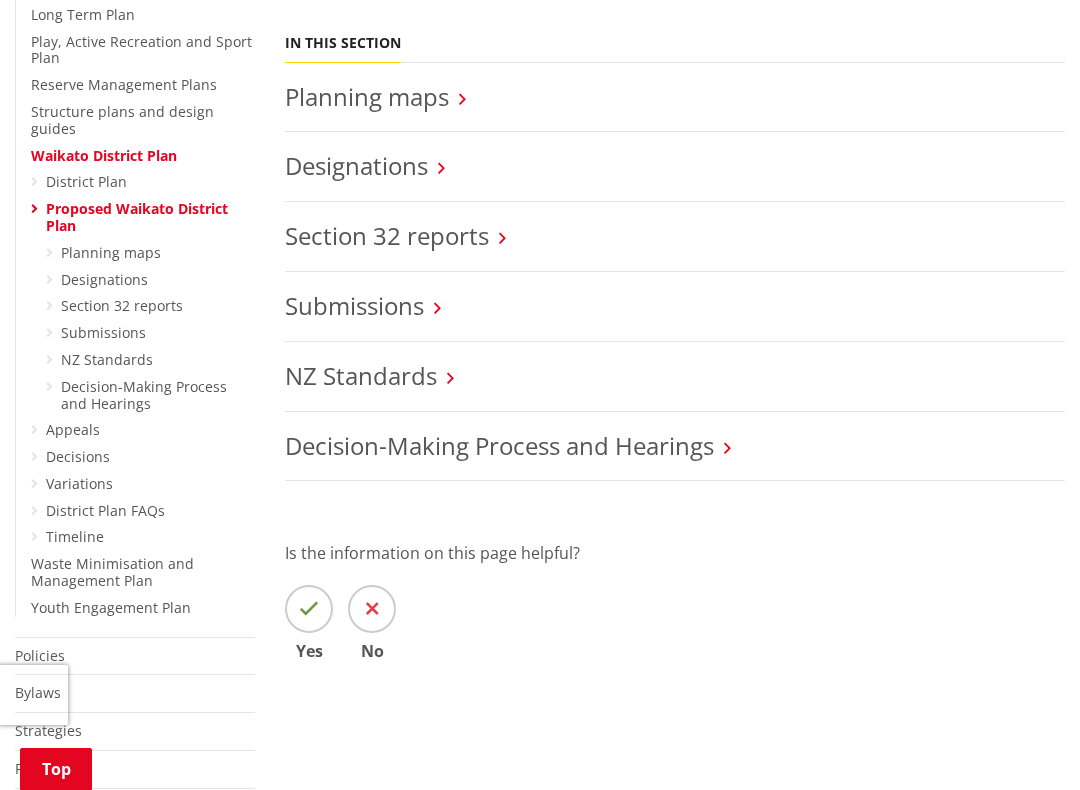 click on "Proposed Waikato District Plan" at bounding box center [137, 217] 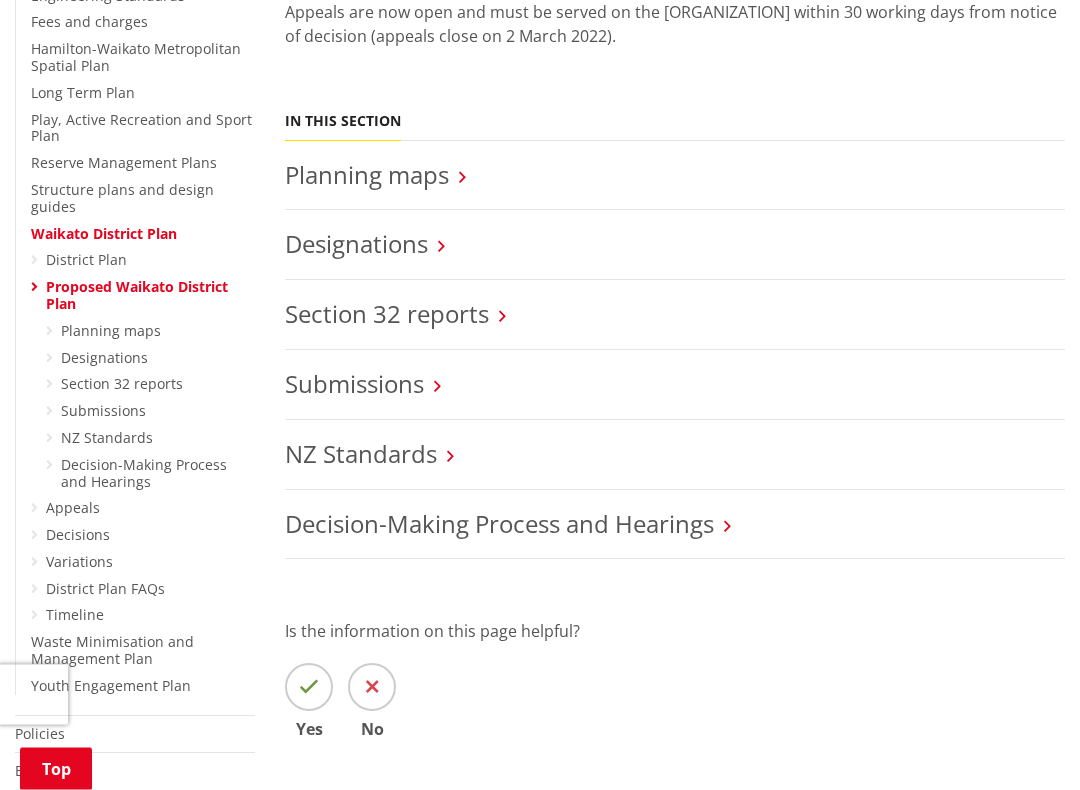scroll, scrollTop: 680, scrollLeft: 0, axis: vertical 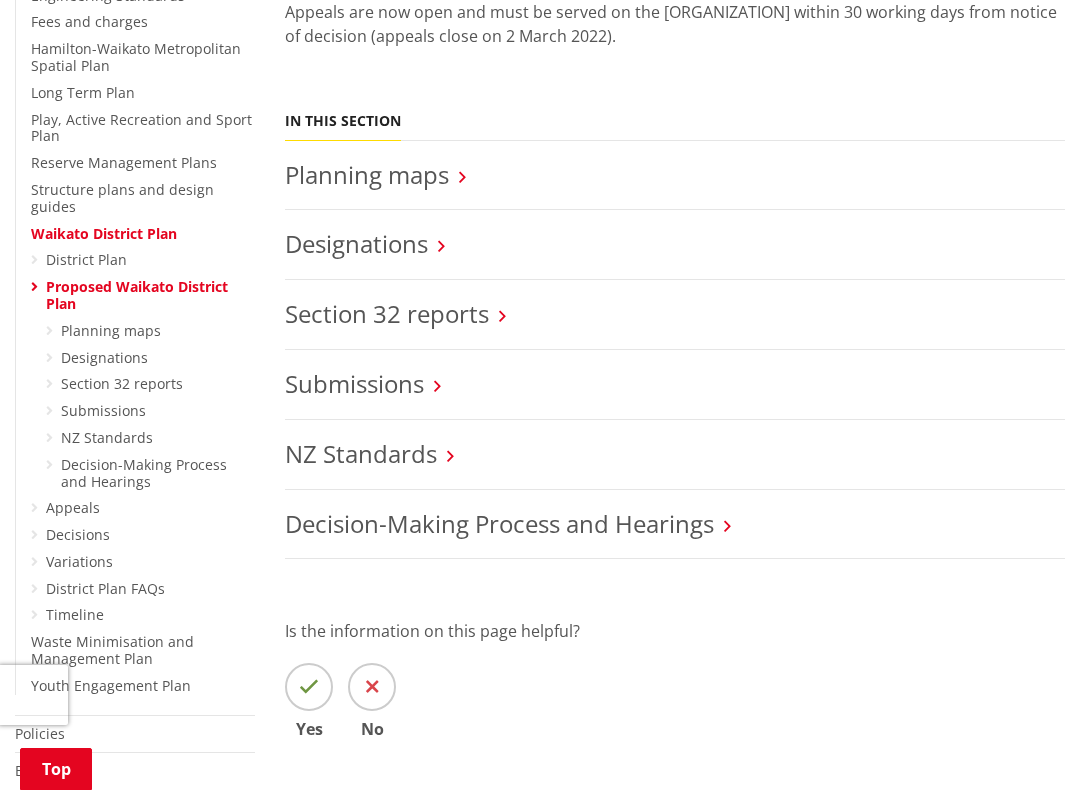 click on "Proposed Waikato District Plan" at bounding box center [137, 295] 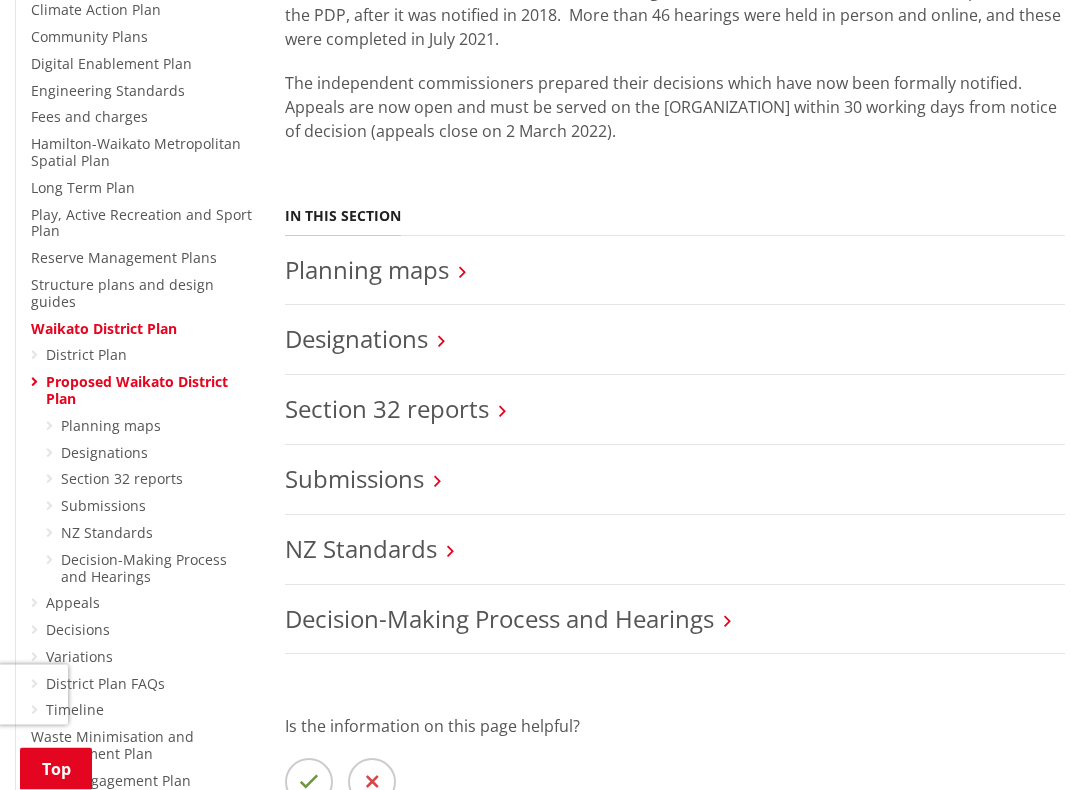 scroll, scrollTop: 585, scrollLeft: 0, axis: vertical 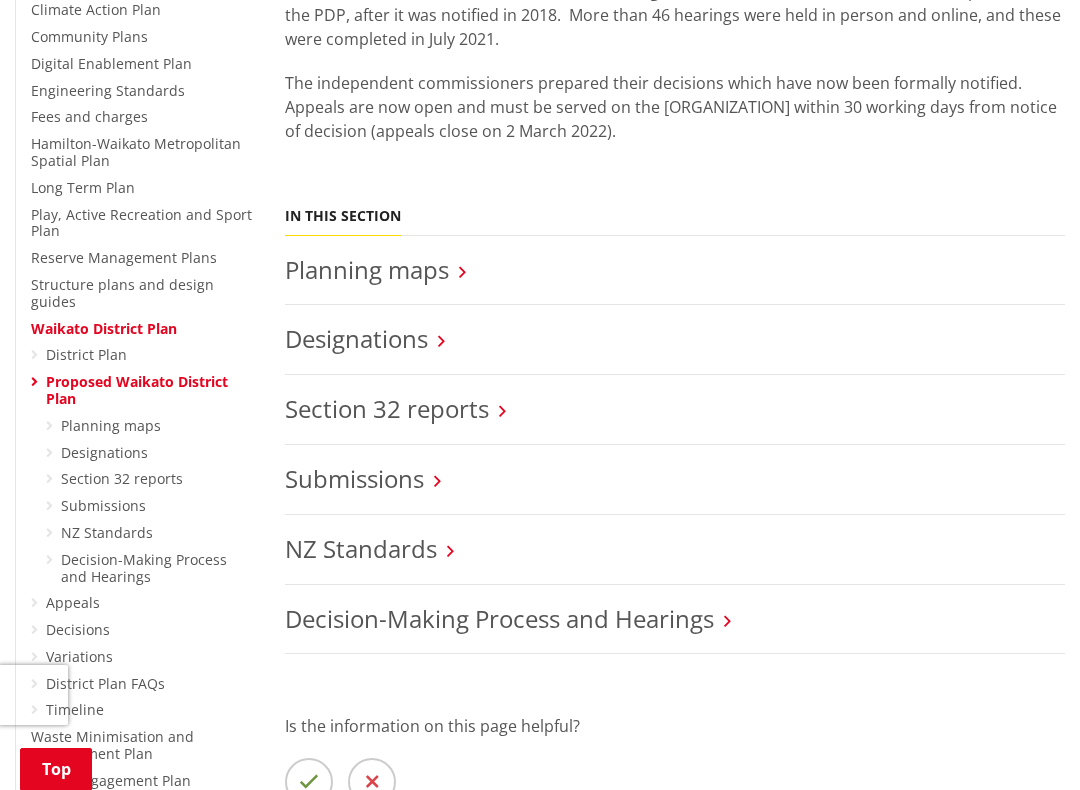 click on "Proposed Waikato District Plan" at bounding box center (137, 390) 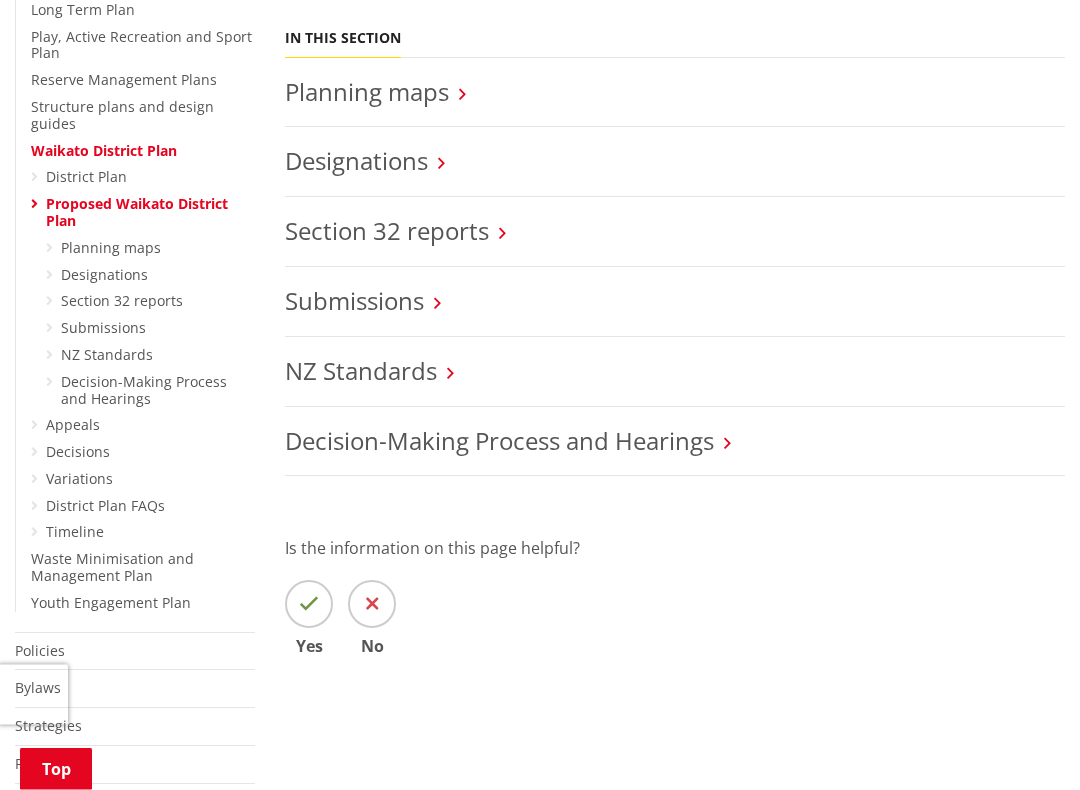 scroll, scrollTop: 764, scrollLeft: 0, axis: vertical 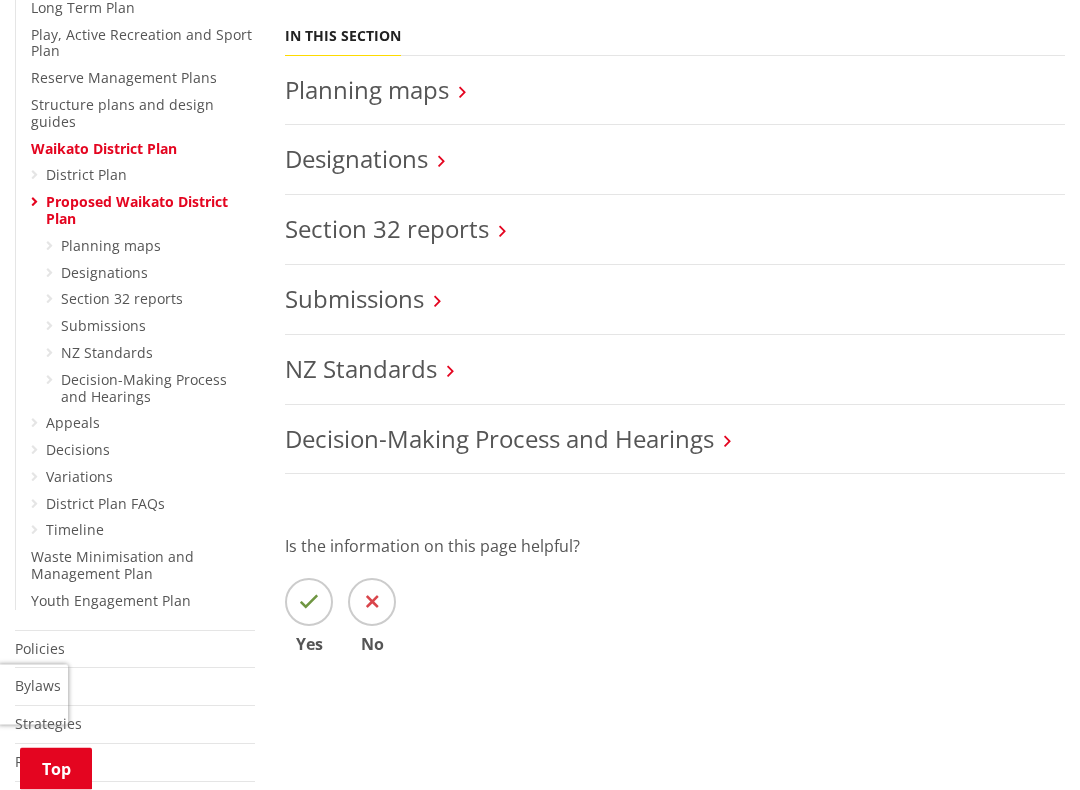 click at bounding box center [441, 162] 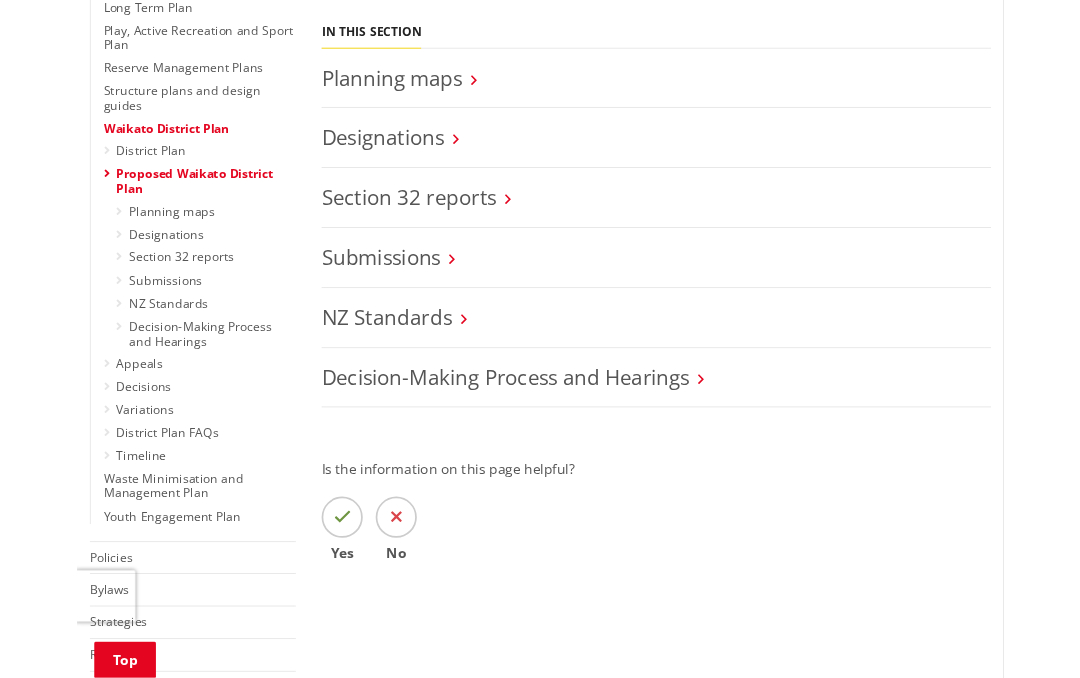 scroll, scrollTop: 821, scrollLeft: 0, axis: vertical 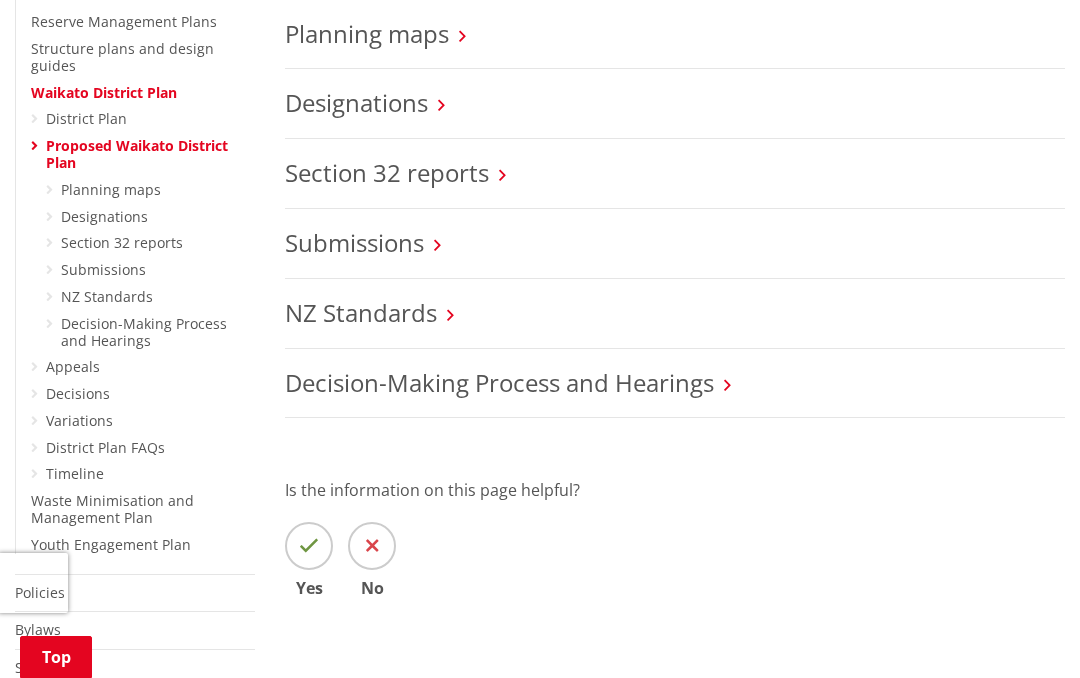 click on "Planning maps" at bounding box center [367, 33] 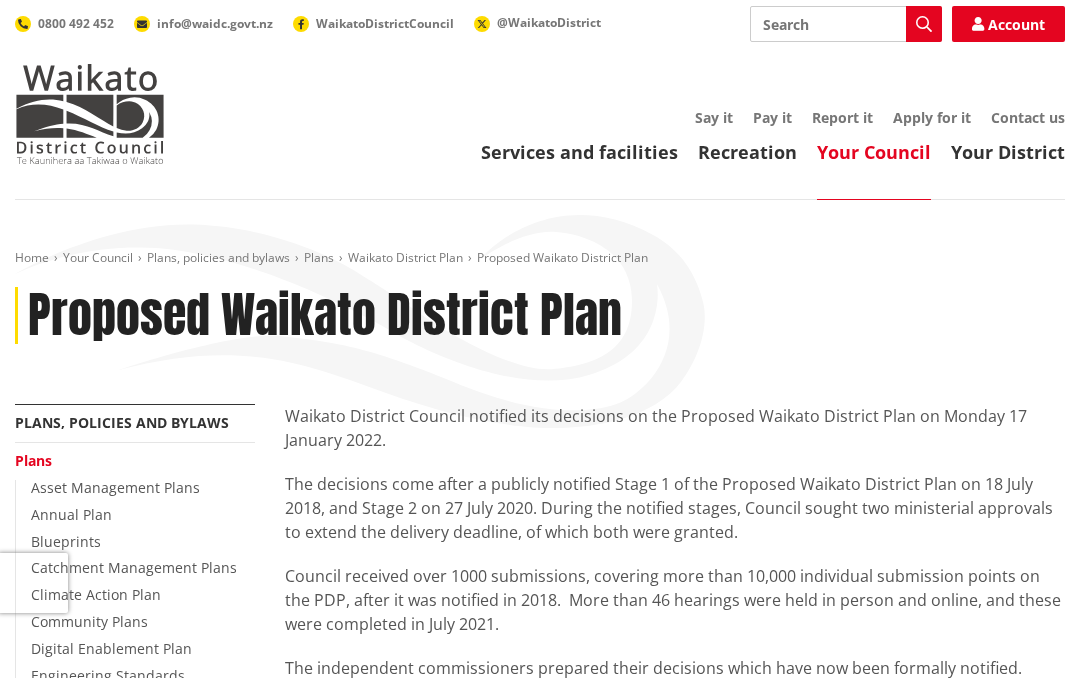 scroll, scrollTop: 821, scrollLeft: 0, axis: vertical 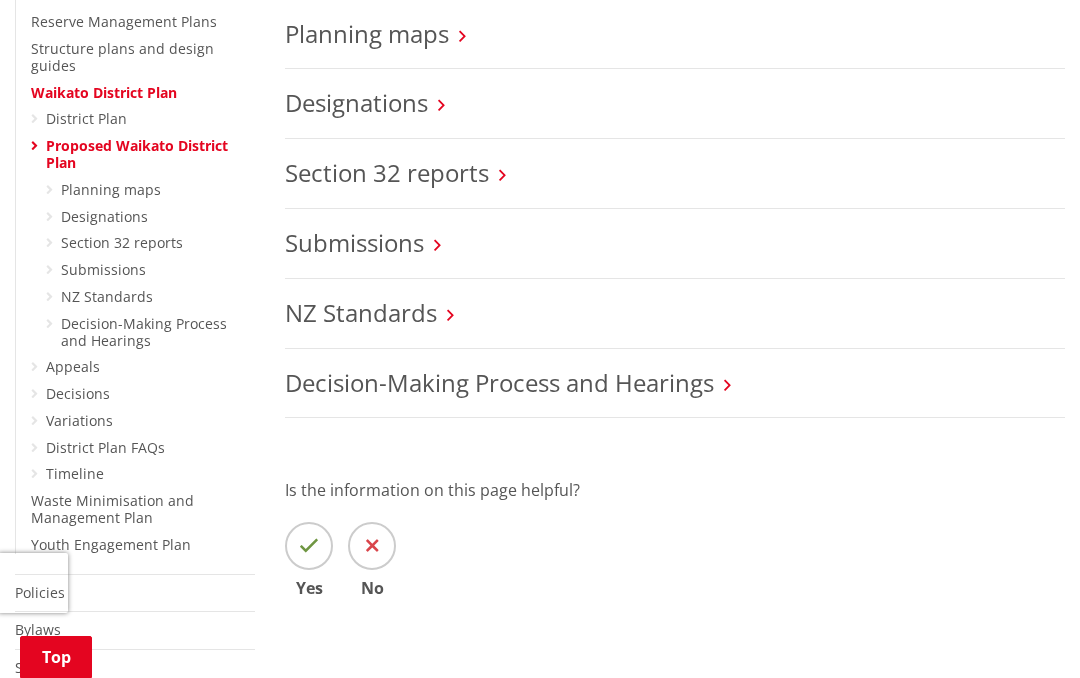 click on "Section 32 reports" at bounding box center (387, 172) 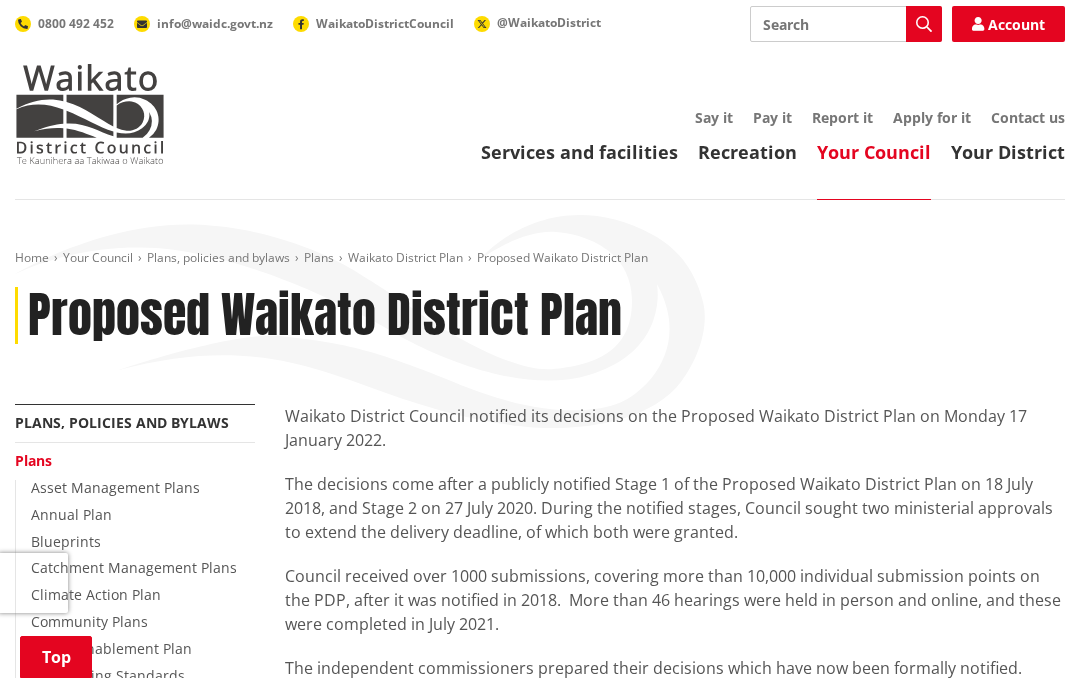 scroll, scrollTop: 821, scrollLeft: 0, axis: vertical 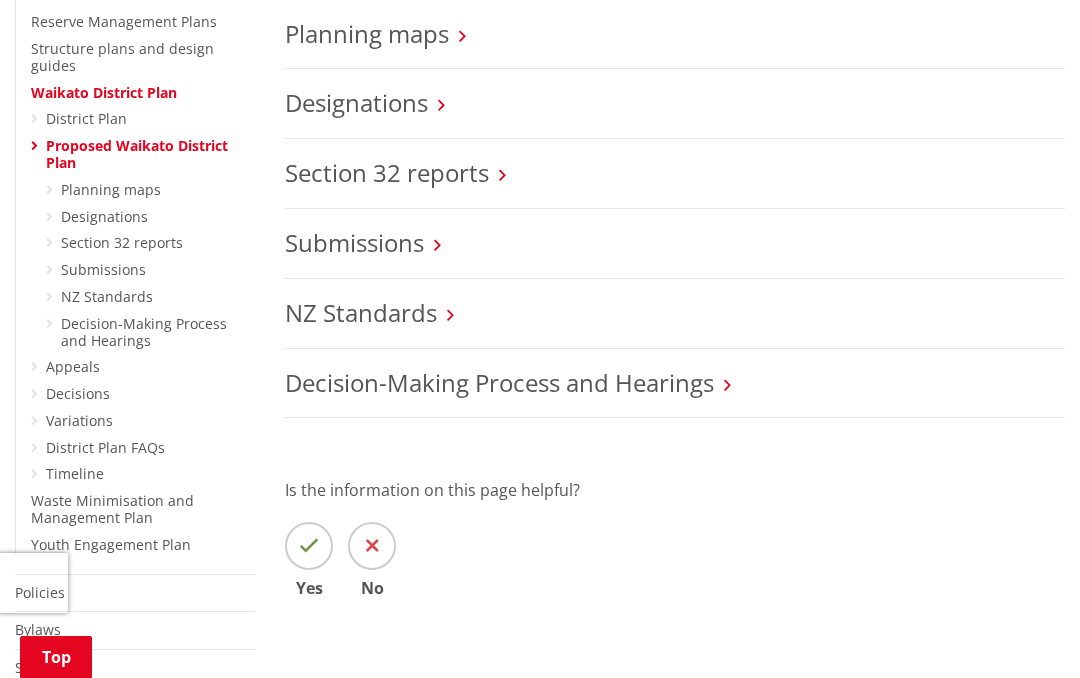 click on "Variations" at bounding box center [79, 420] 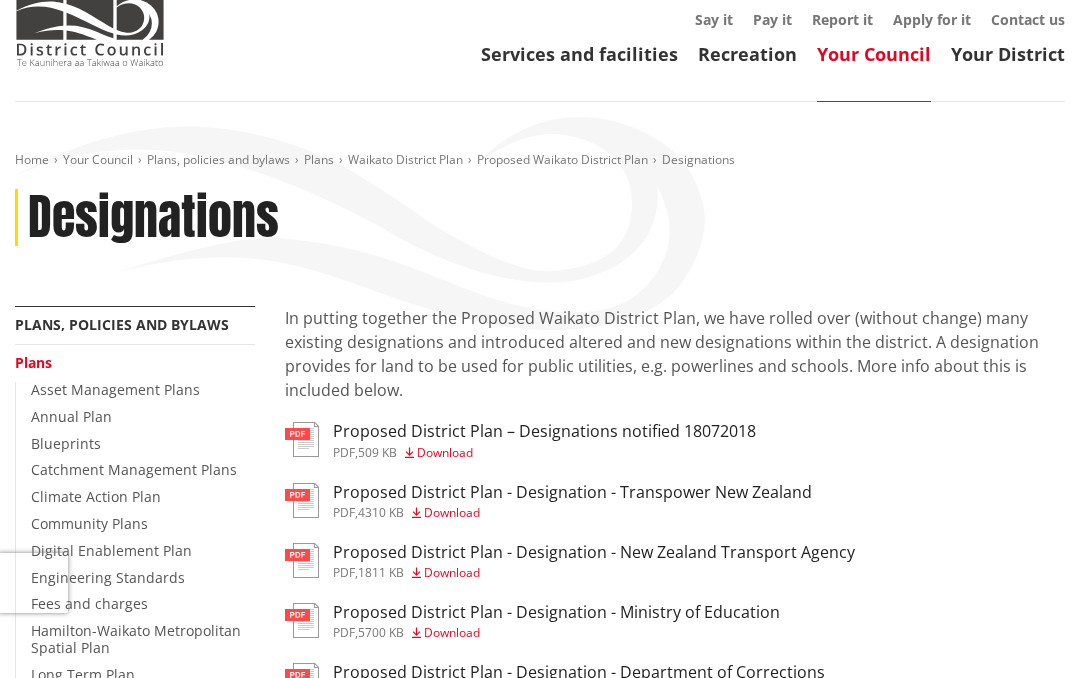 scroll, scrollTop: 0, scrollLeft: 0, axis: both 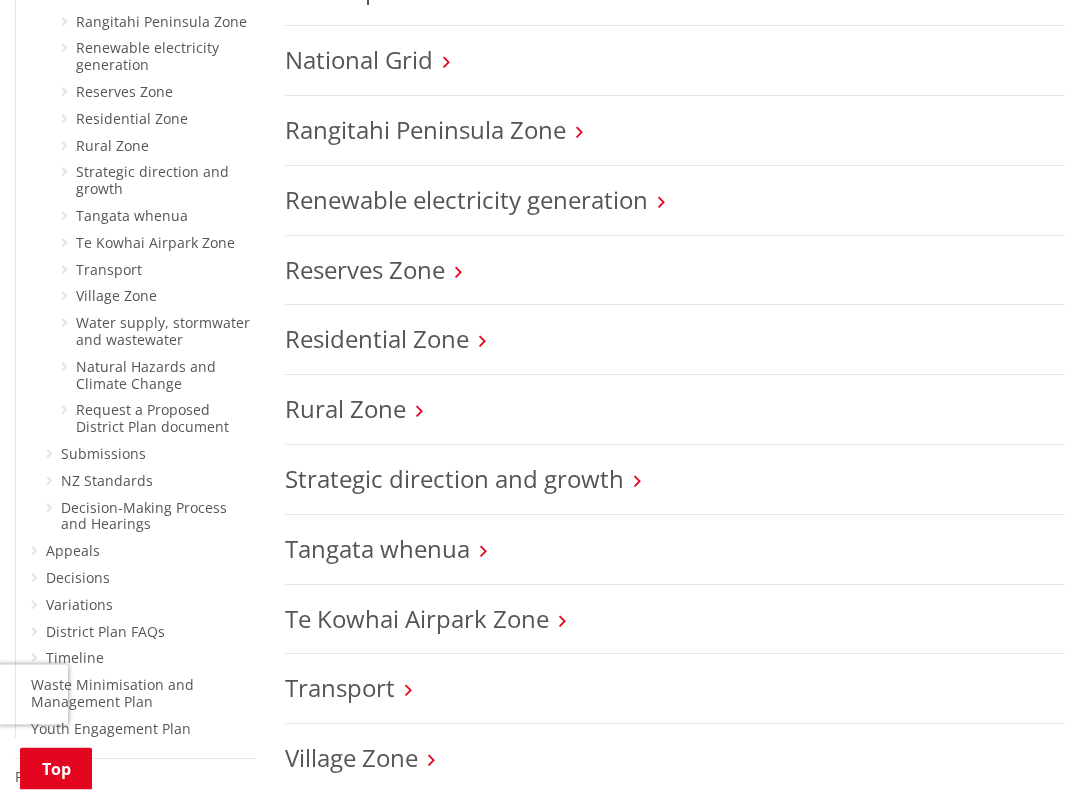 click on "Rural Zone" at bounding box center [345, 409] 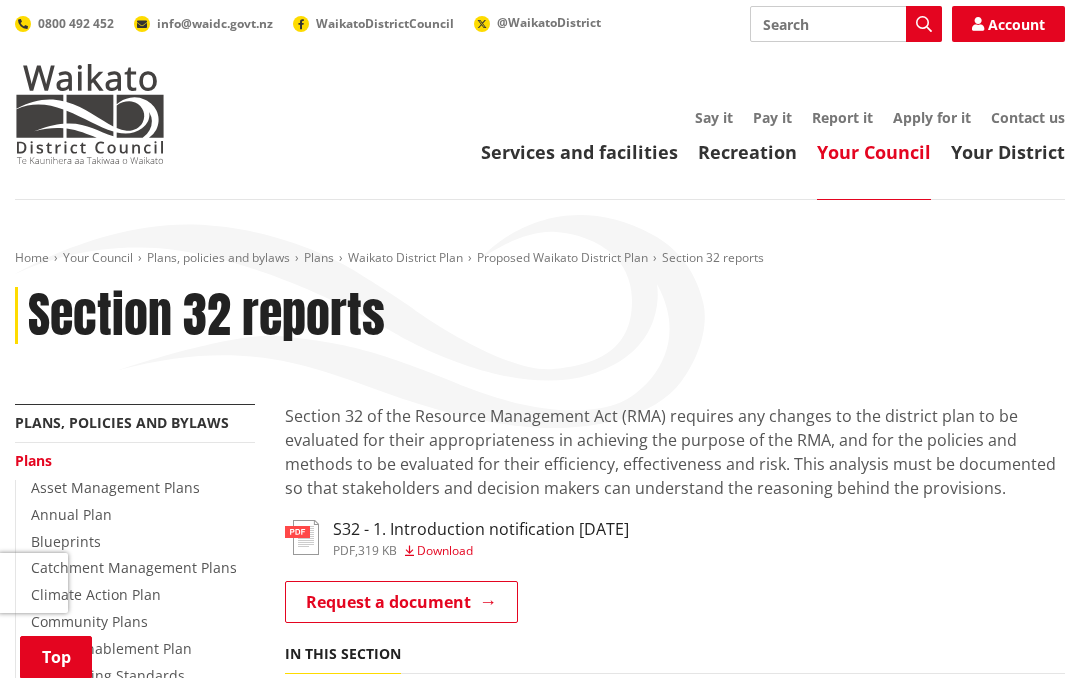 scroll, scrollTop: 1541, scrollLeft: 0, axis: vertical 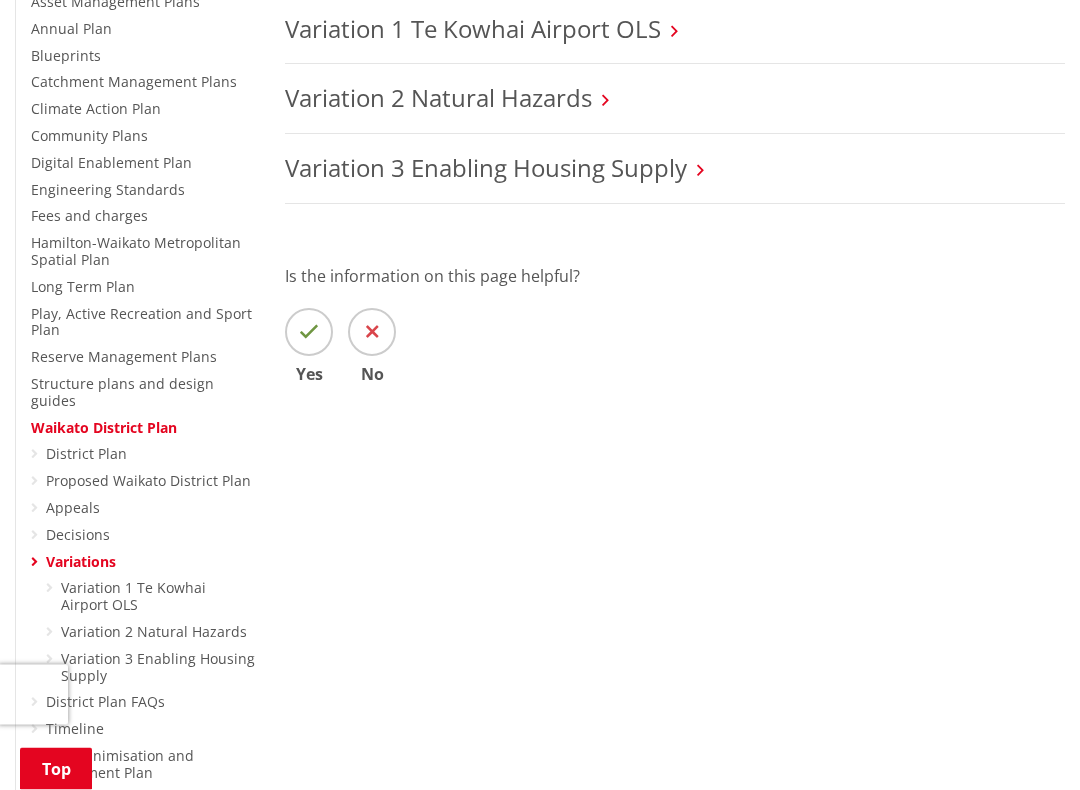 click on "District Plan
Proposed Waikato [REGION] District Plan
Appeals
Decisions
Variations
Variation 1 Te Kowhai Airport OLS
Variation 2 Natural Hazards
Variation 3 Enabling Housing Supply
District Plan FAQs
Timeline" at bounding box center (143, 593) 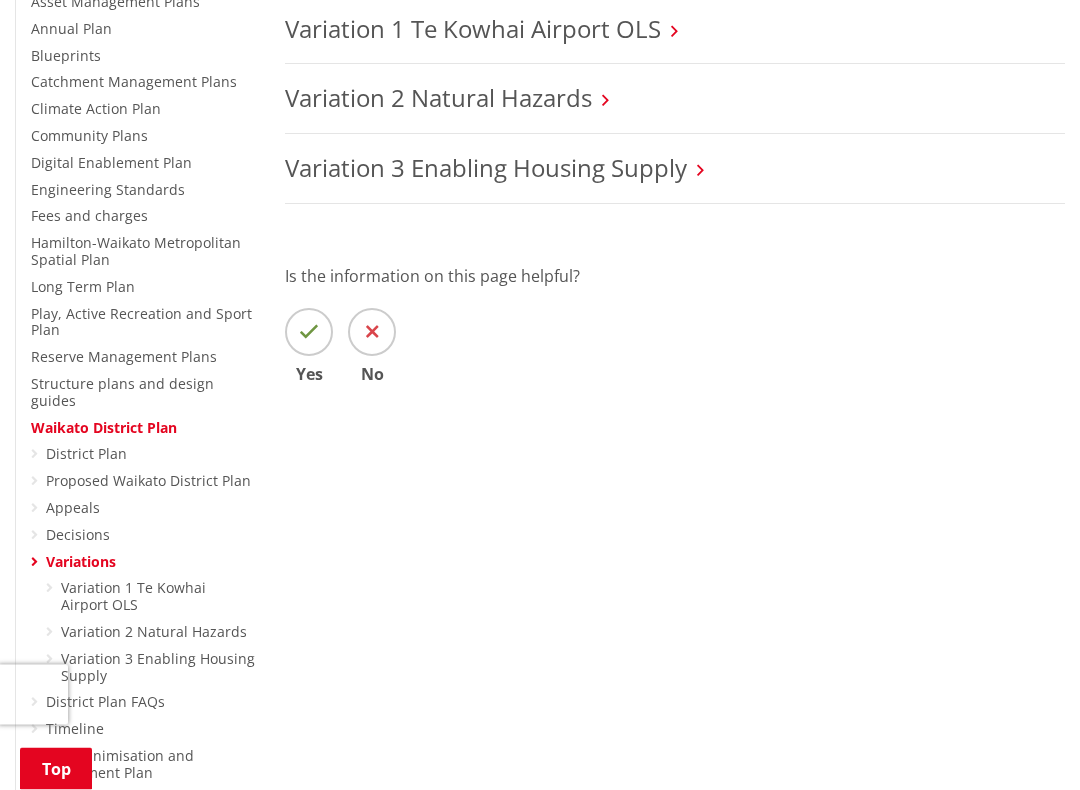 click at bounding box center [34, 563] 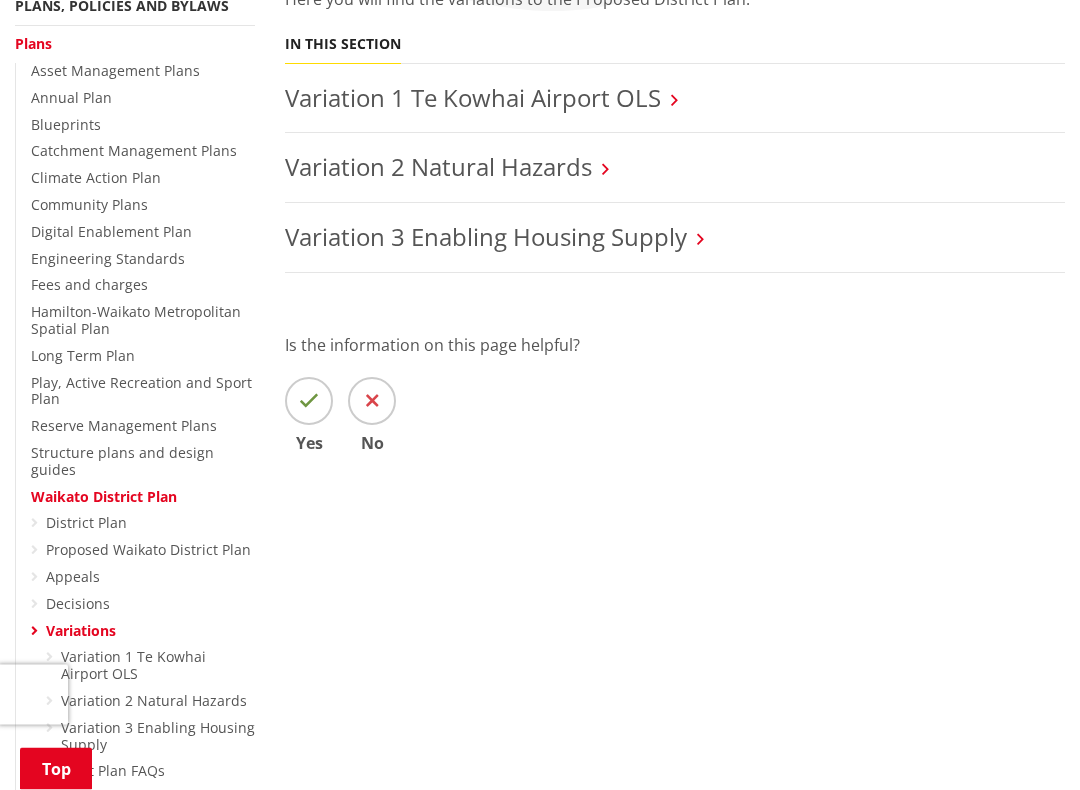 scroll, scrollTop: 417, scrollLeft: 0, axis: vertical 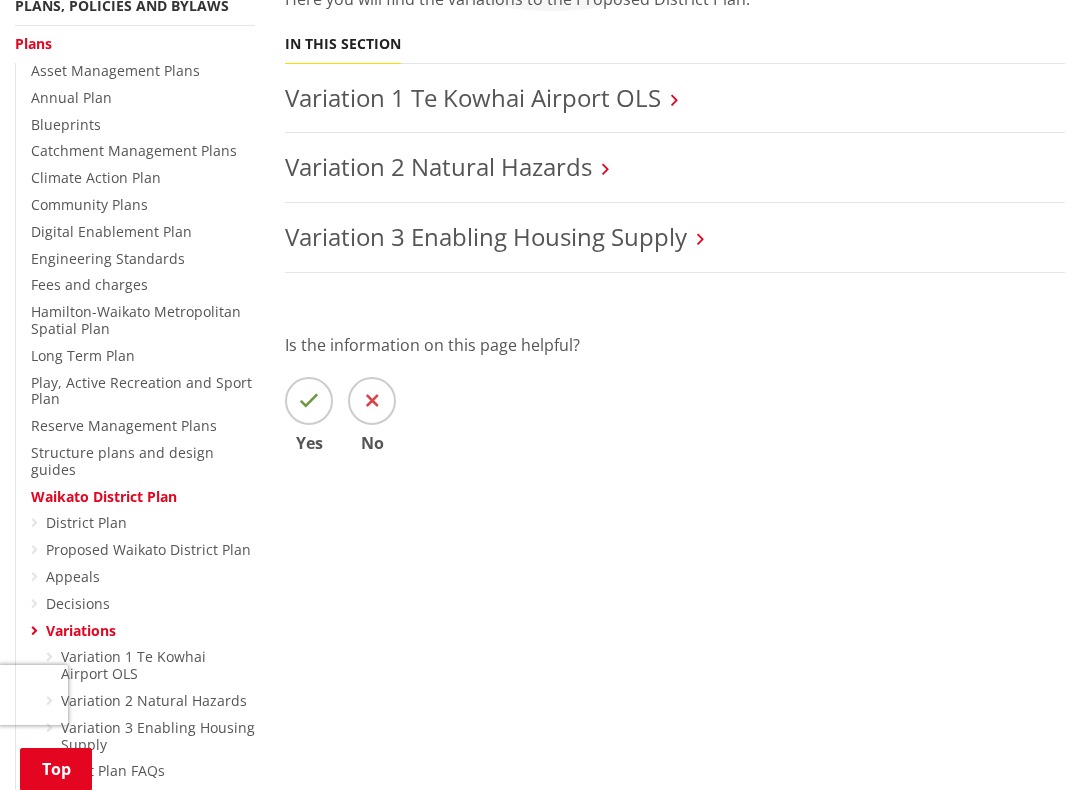 click on "Proposed Waikato District Plan" at bounding box center [148, 549] 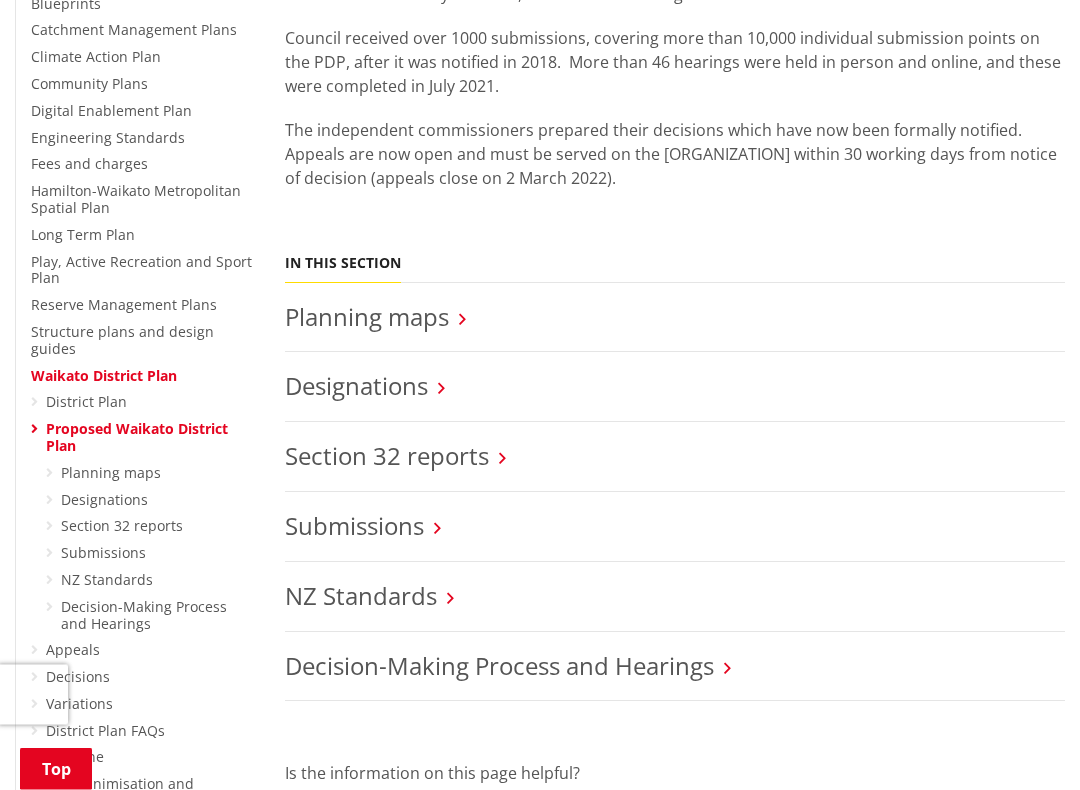 scroll, scrollTop: 543, scrollLeft: 0, axis: vertical 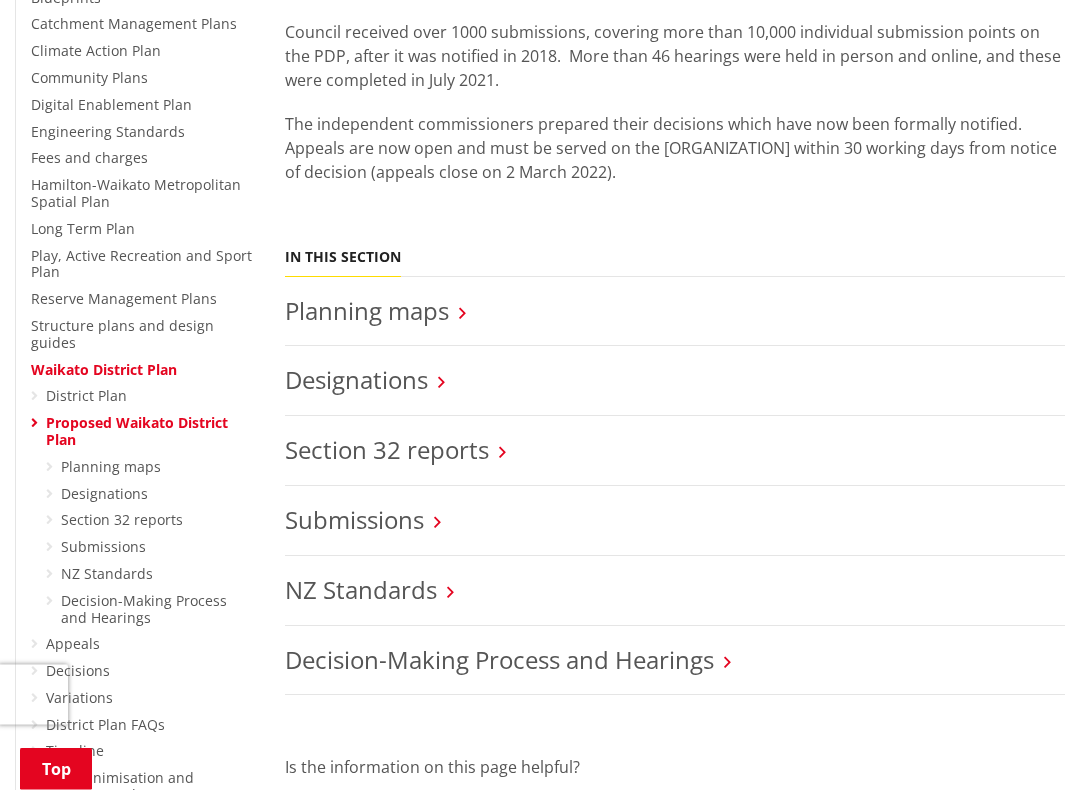 click on "Planning maps" at bounding box center [367, 311] 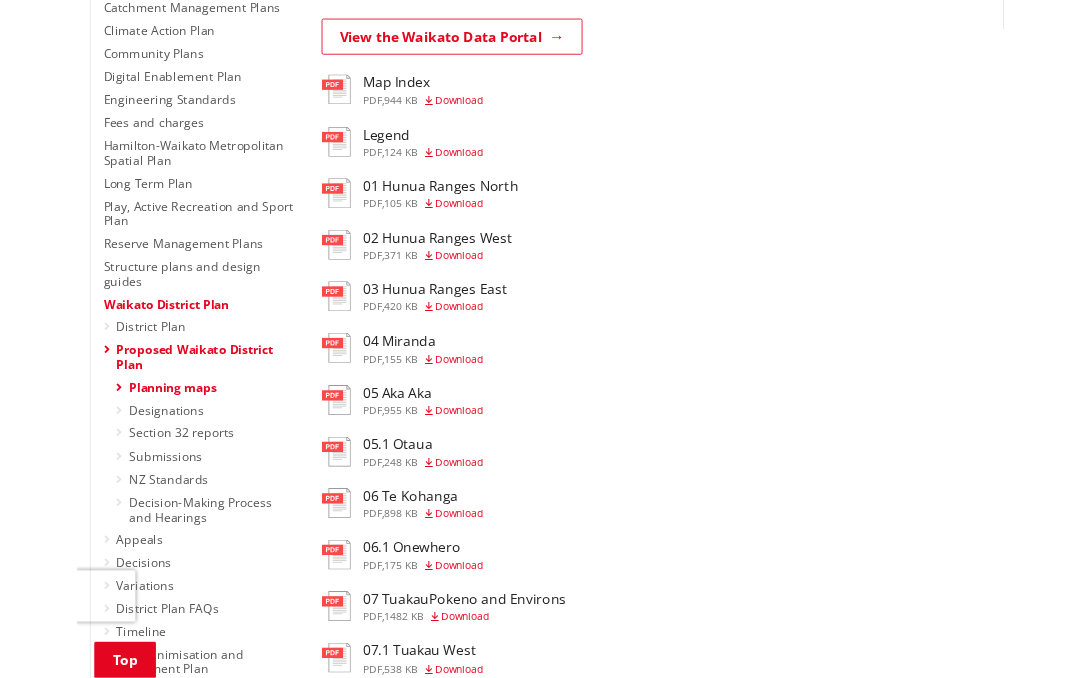 scroll, scrollTop: 561, scrollLeft: 0, axis: vertical 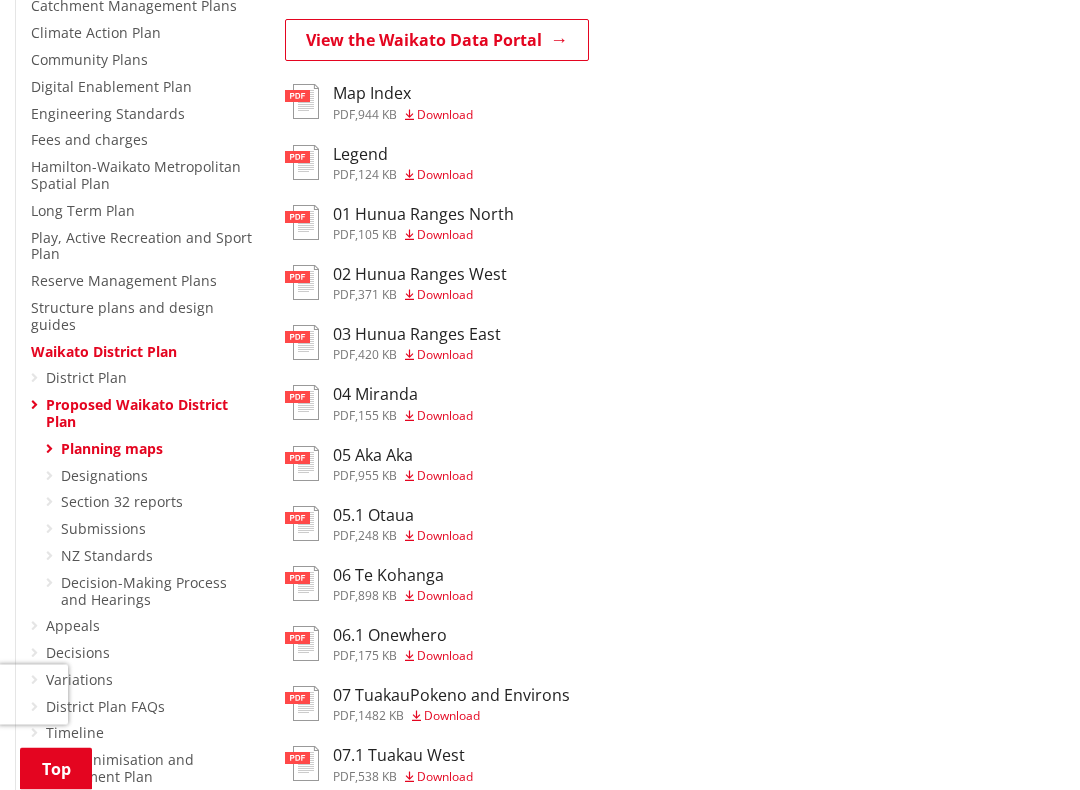 click on "District Plan" at bounding box center (86, 378) 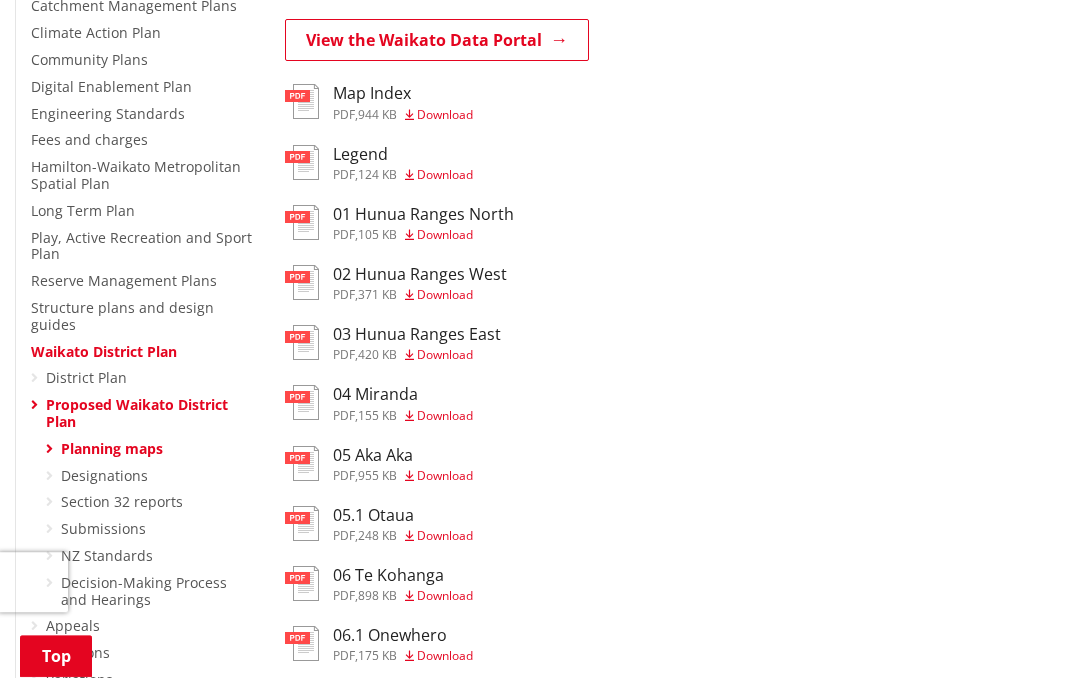 scroll, scrollTop: 618, scrollLeft: 0, axis: vertical 